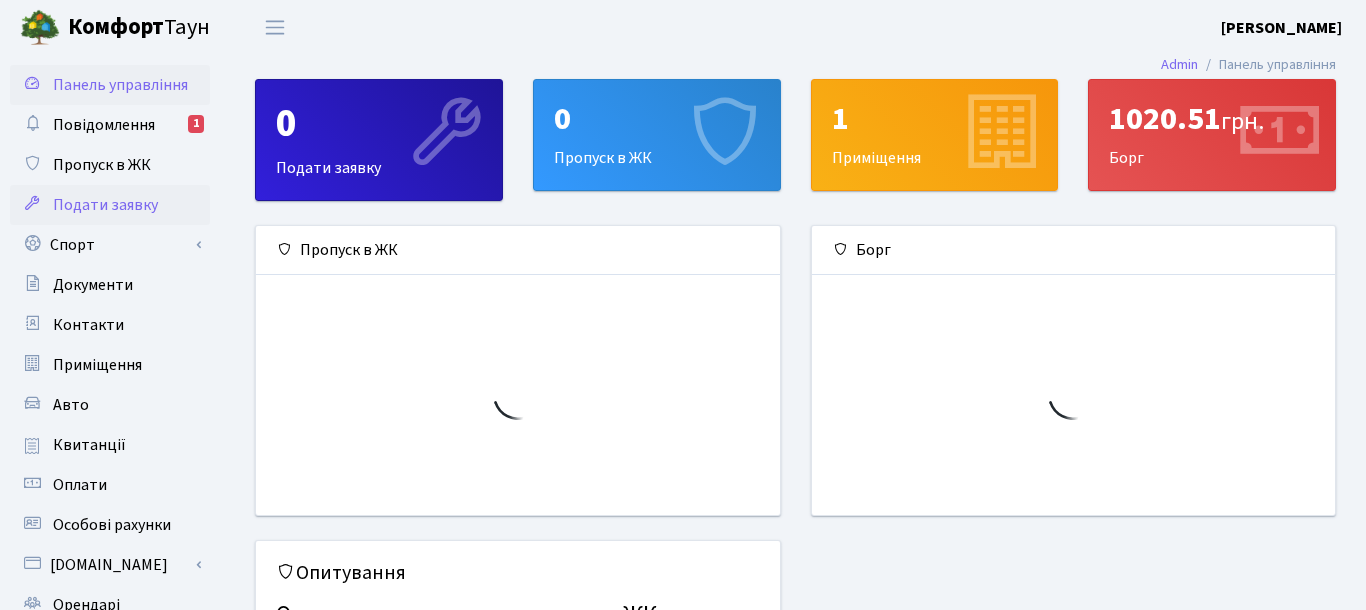scroll, scrollTop: 0, scrollLeft: 0, axis: both 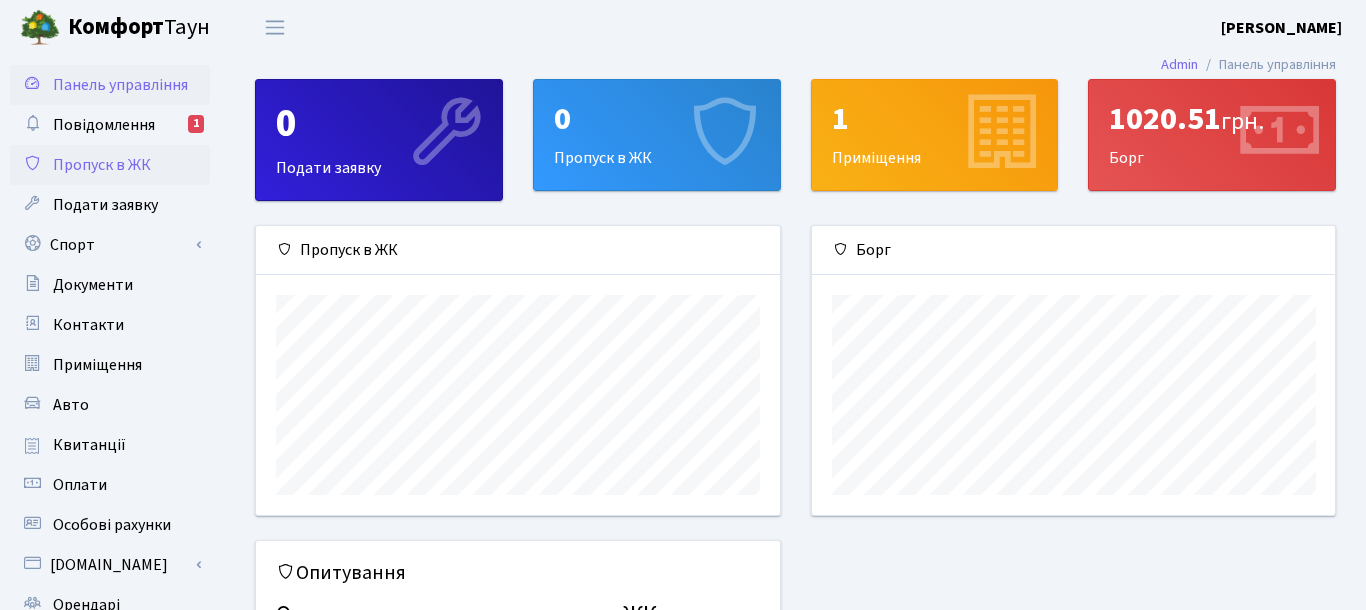 click on "Пропуск в ЖК" at bounding box center [102, 165] 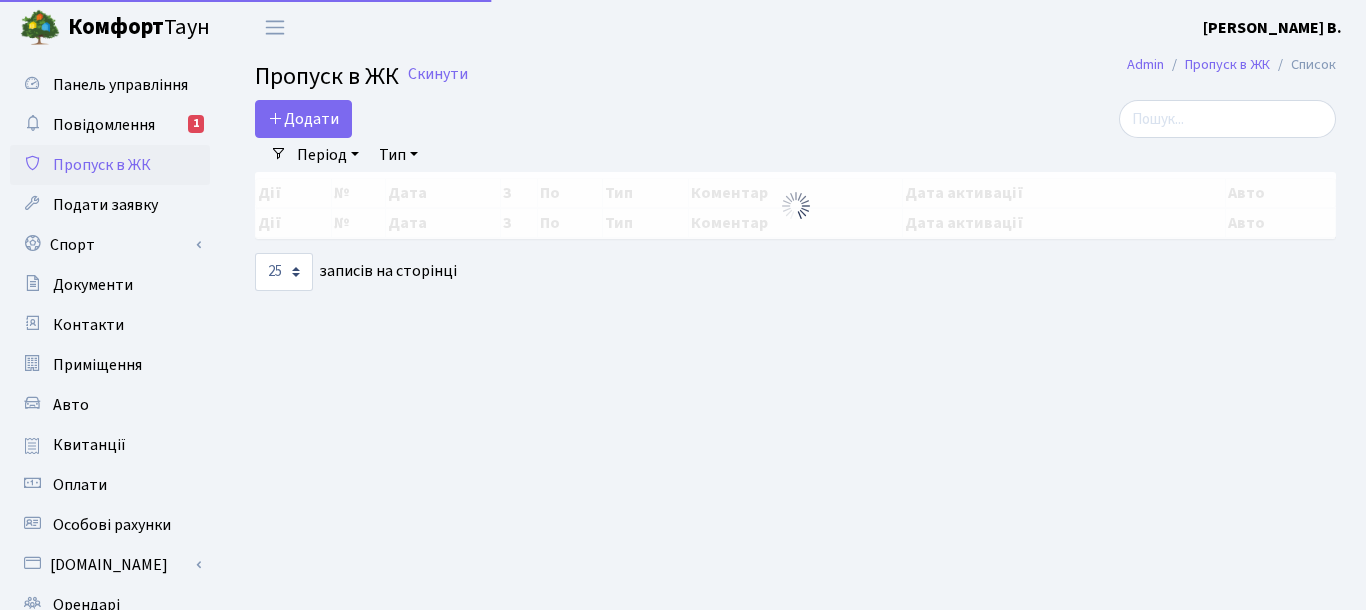 select on "25" 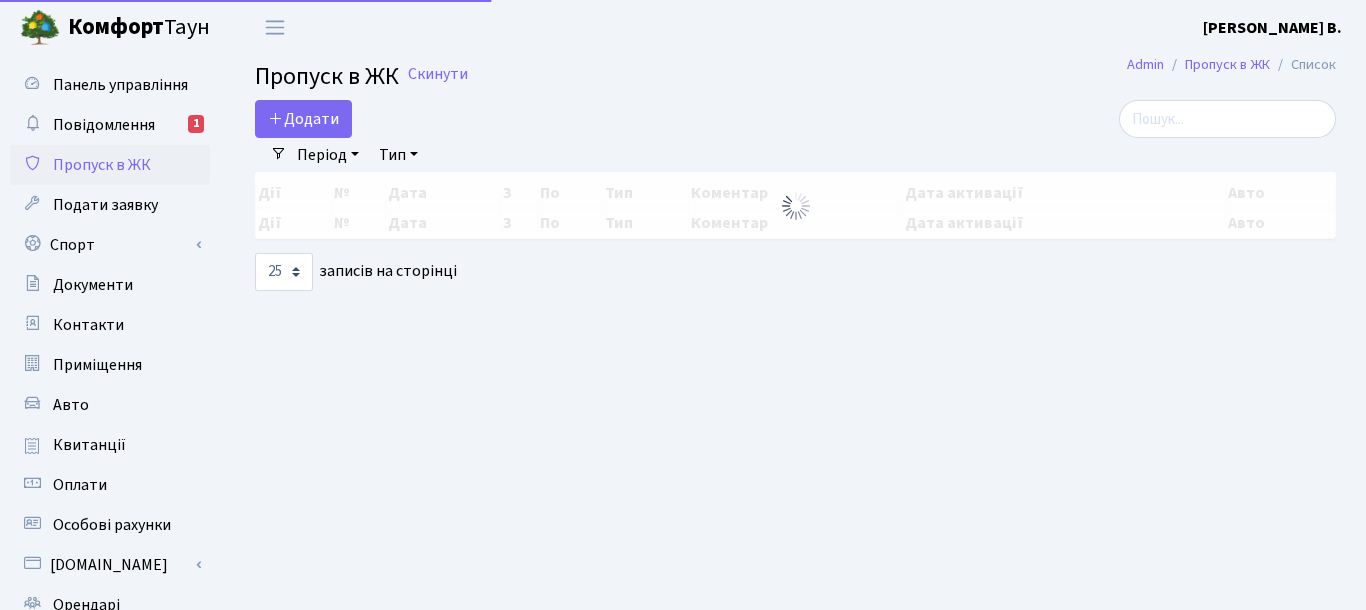 scroll, scrollTop: 0, scrollLeft: 0, axis: both 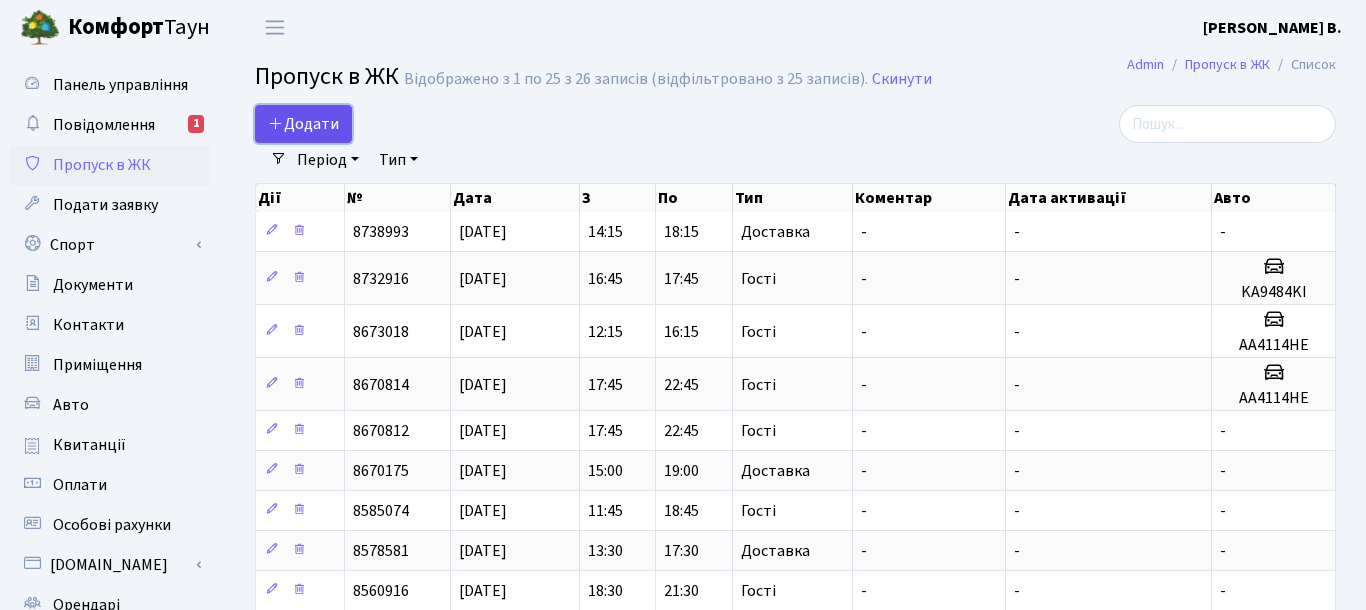 click on "Додати" at bounding box center (303, 124) 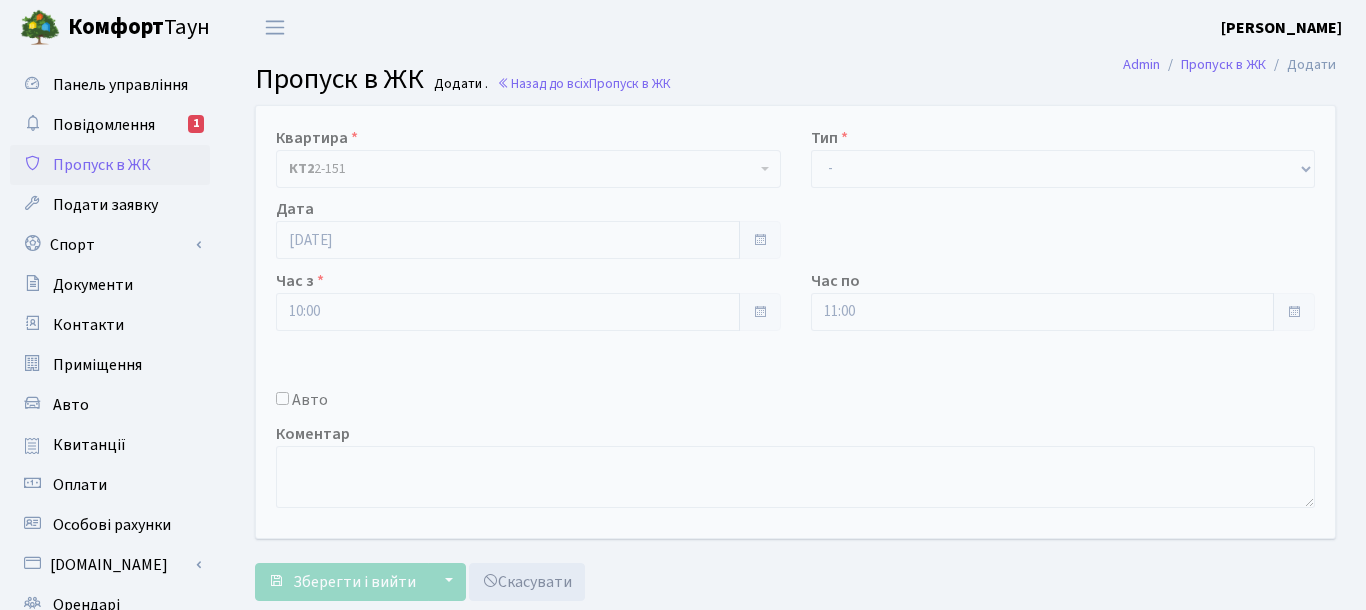 scroll, scrollTop: 0, scrollLeft: 0, axis: both 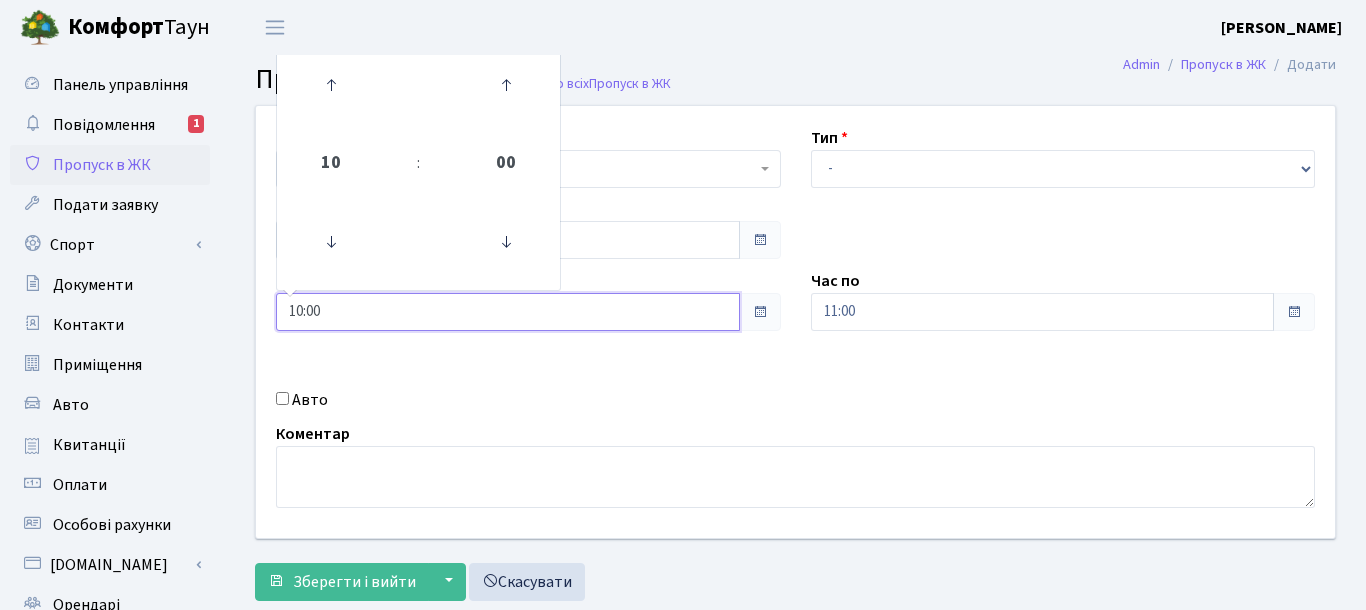 click on "10:00" at bounding box center (508, 312) 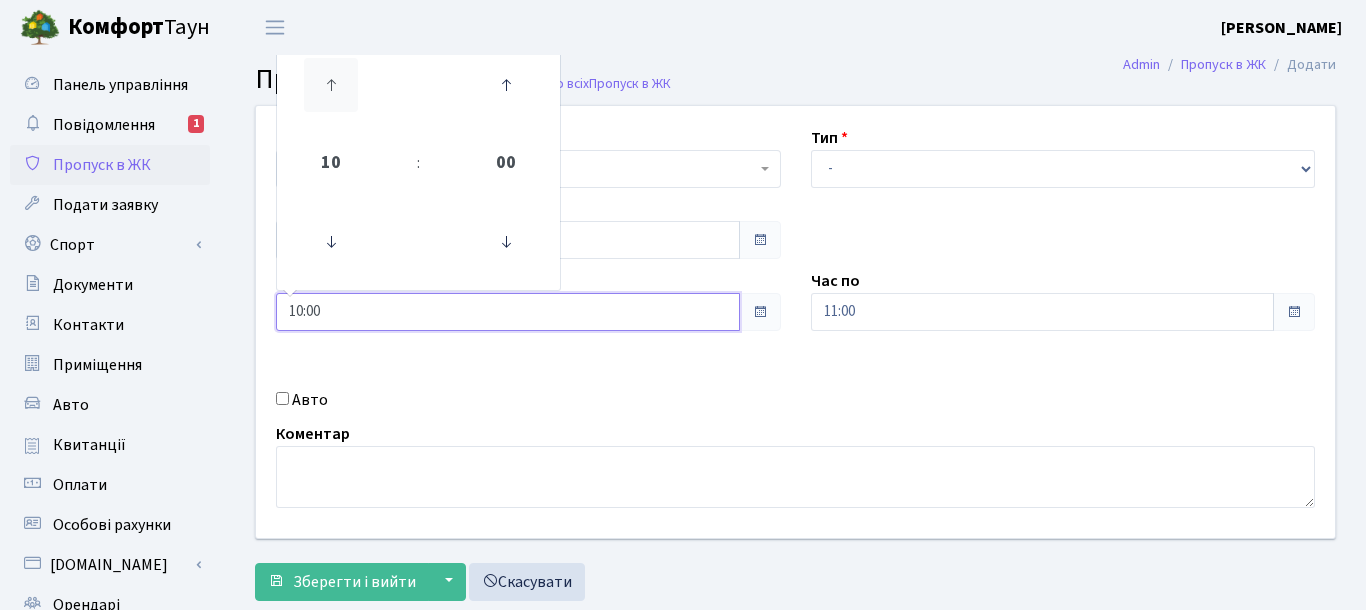 click at bounding box center (331, 85) 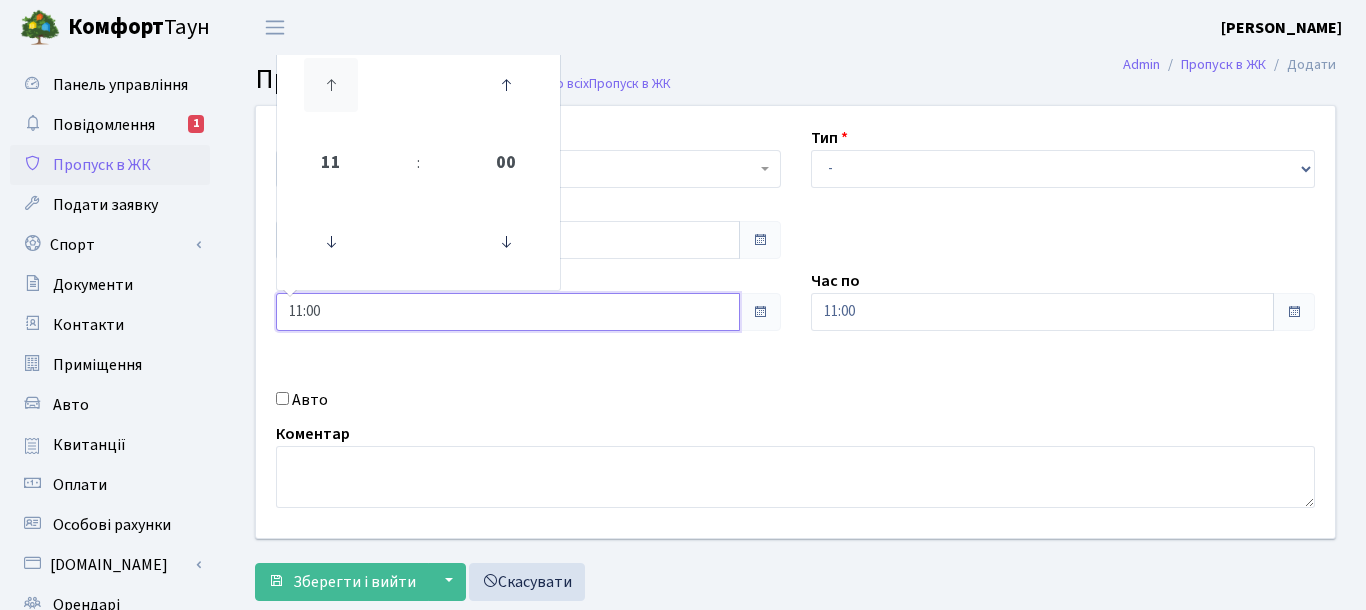 click at bounding box center [331, 85] 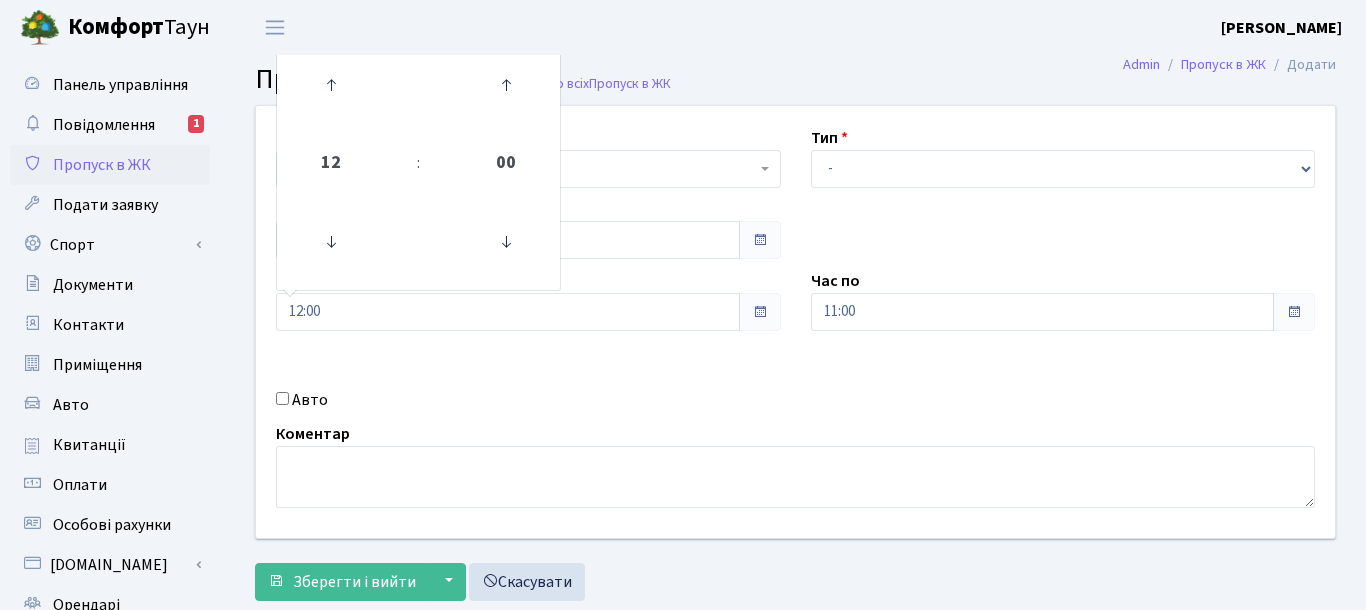 click on "Комфорт  Таун
Курильчук М. В.
Мій обліковий запис
Вийти" at bounding box center [683, 27] 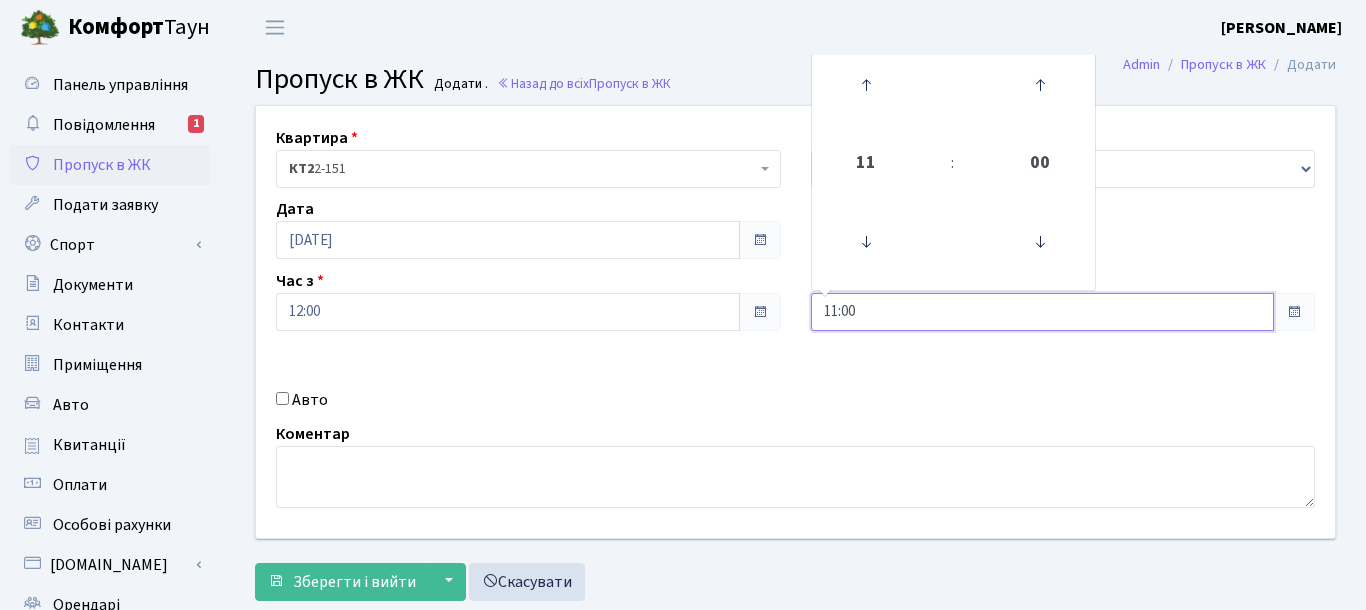 click on "11:00" at bounding box center [1043, 312] 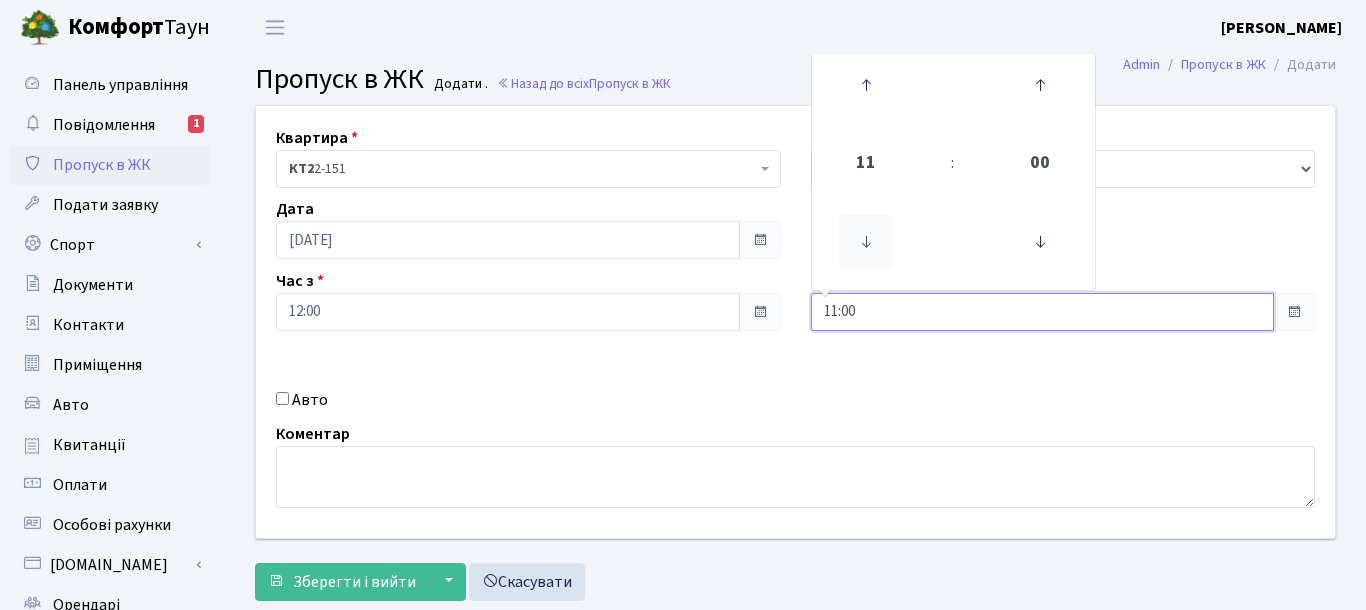 click at bounding box center (866, 242) 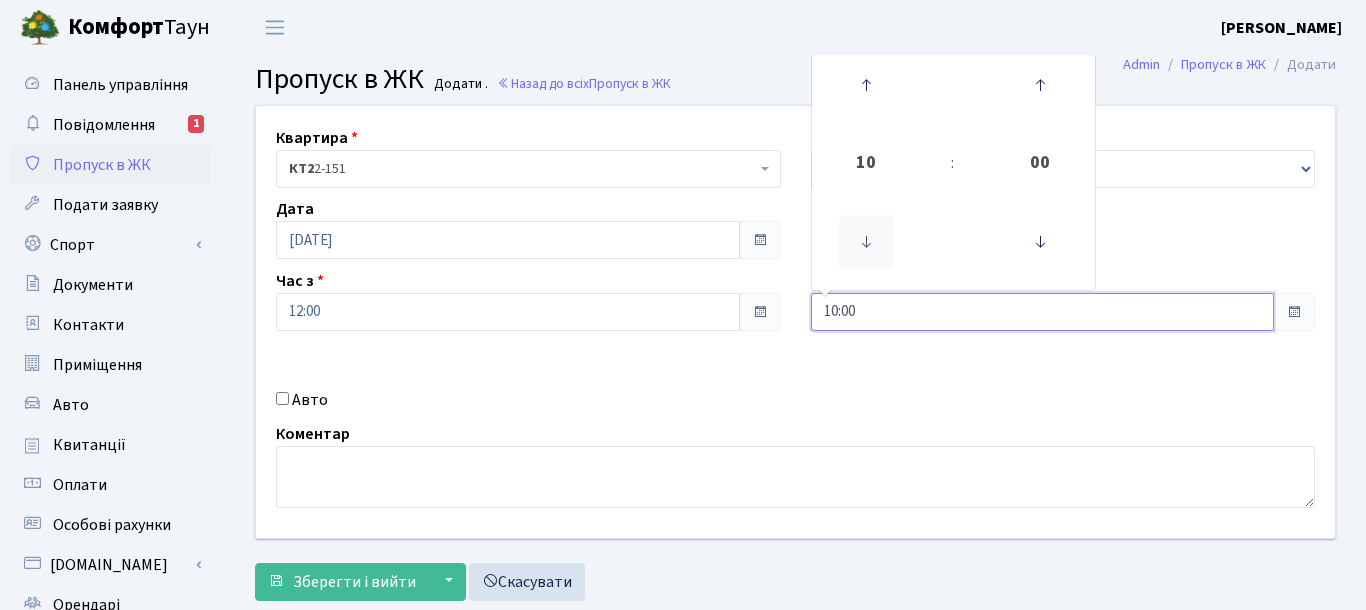 click at bounding box center (866, 242) 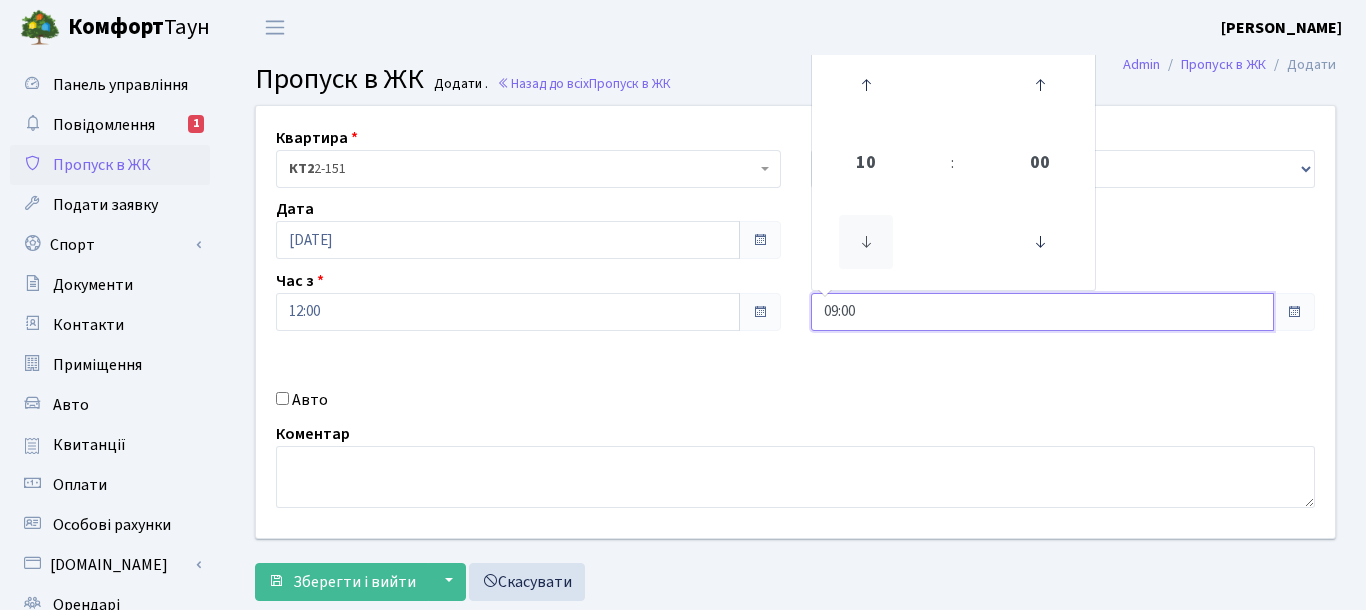 click at bounding box center (866, 242) 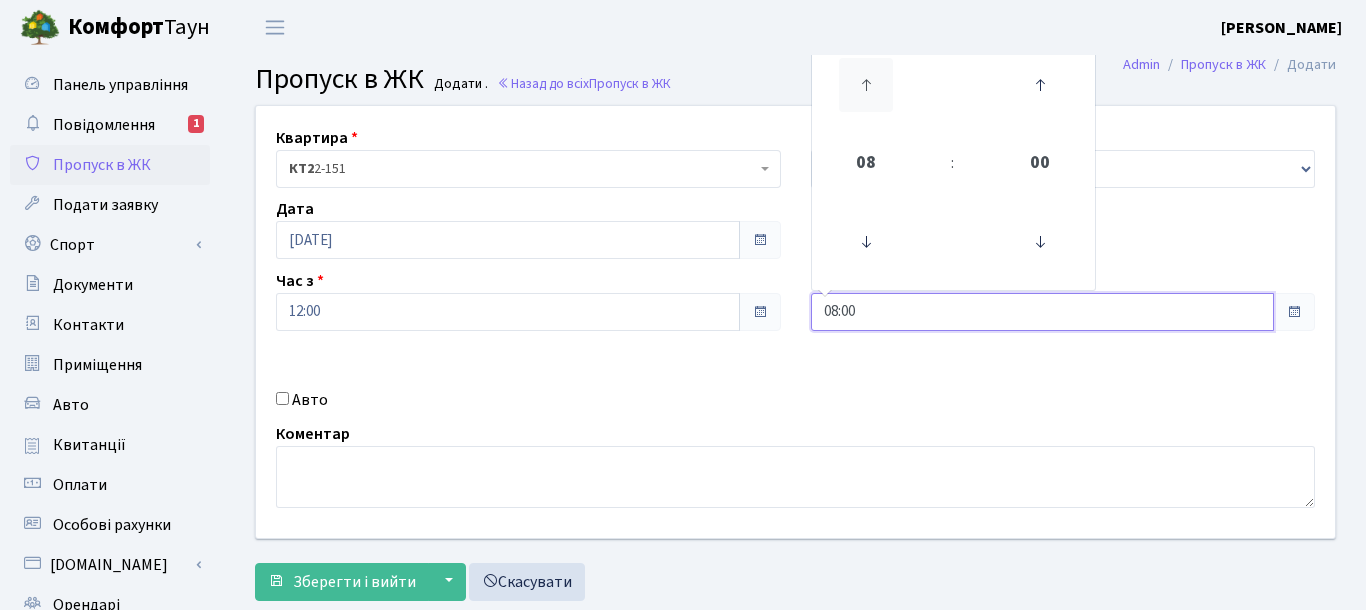 click at bounding box center (866, 85) 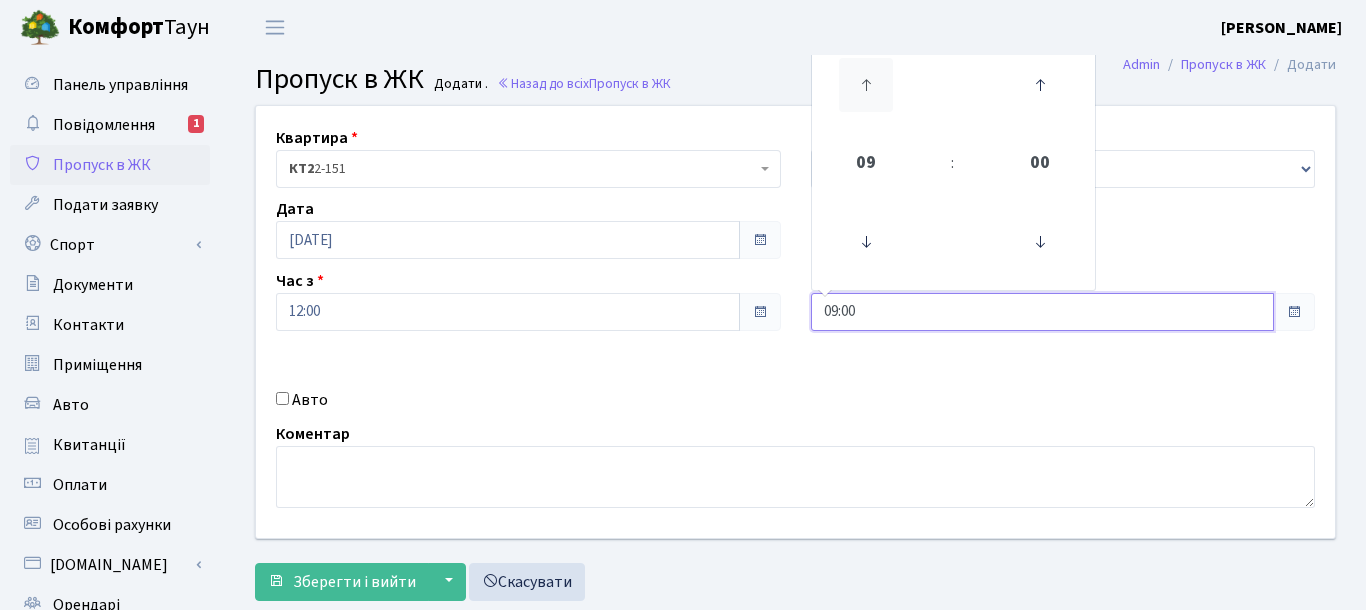 click at bounding box center (866, 85) 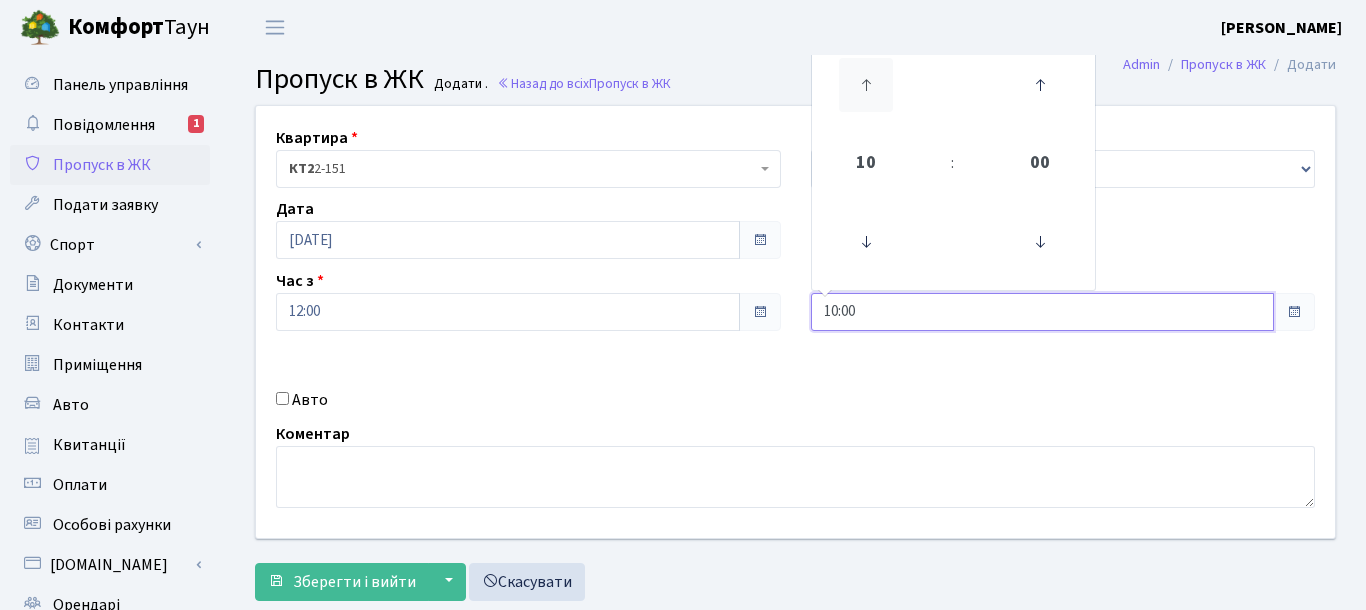 click at bounding box center [866, 85] 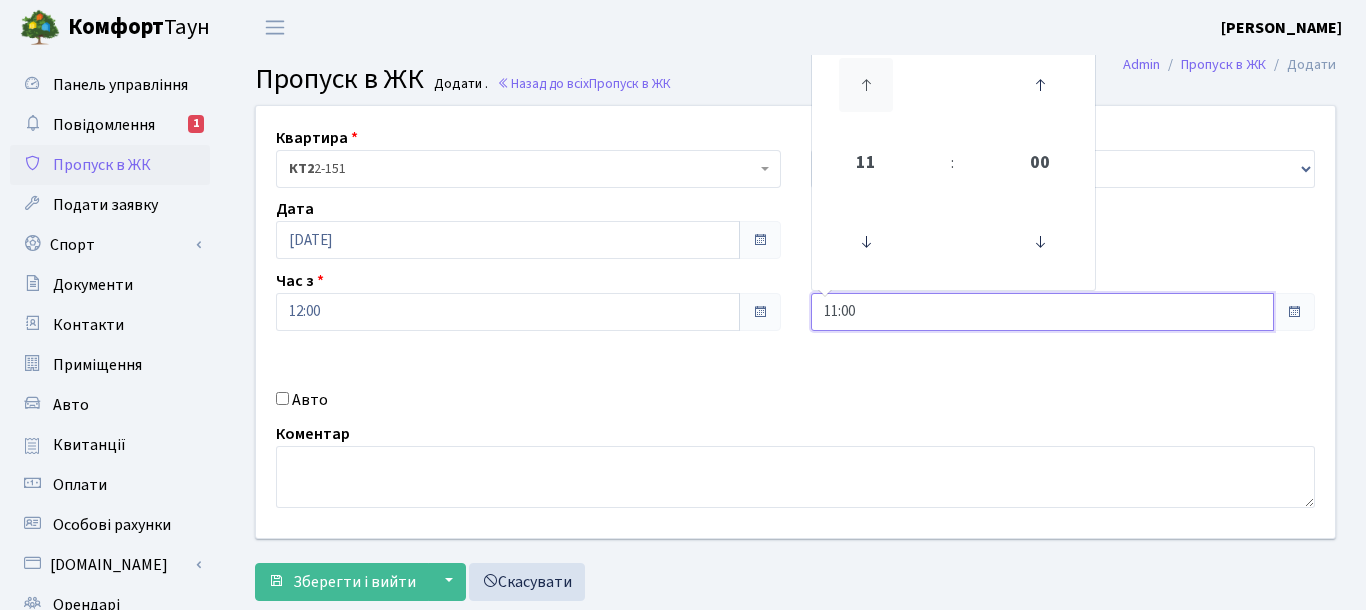 click at bounding box center [866, 85] 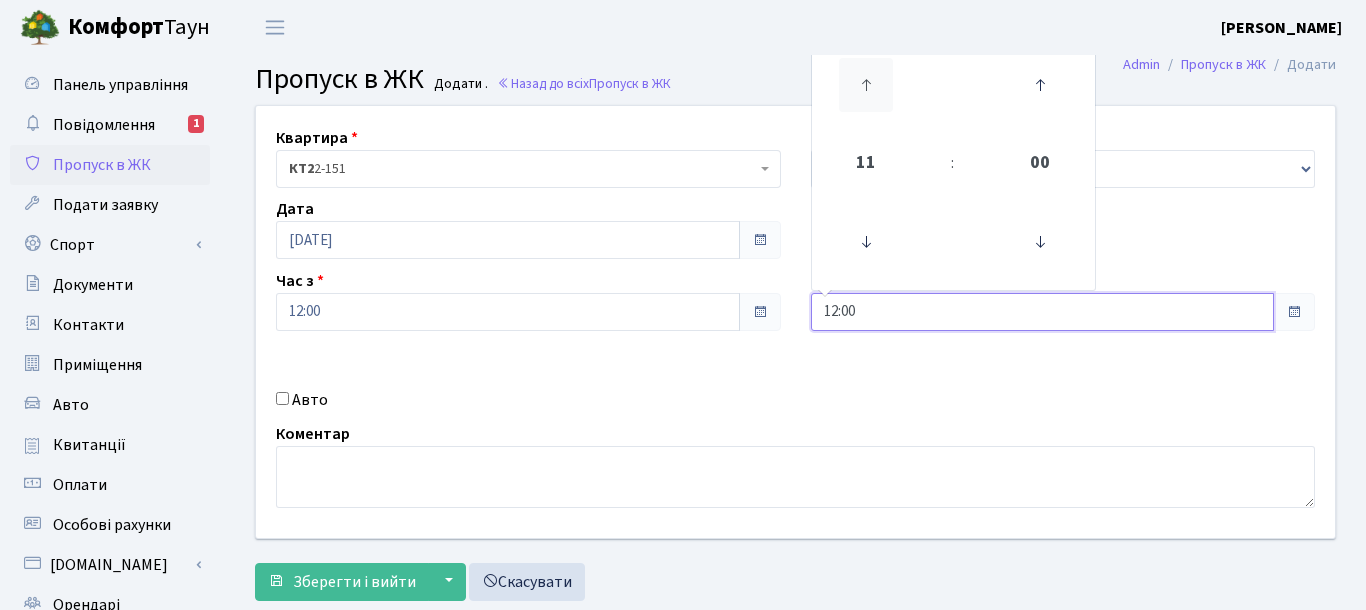 click at bounding box center [866, 85] 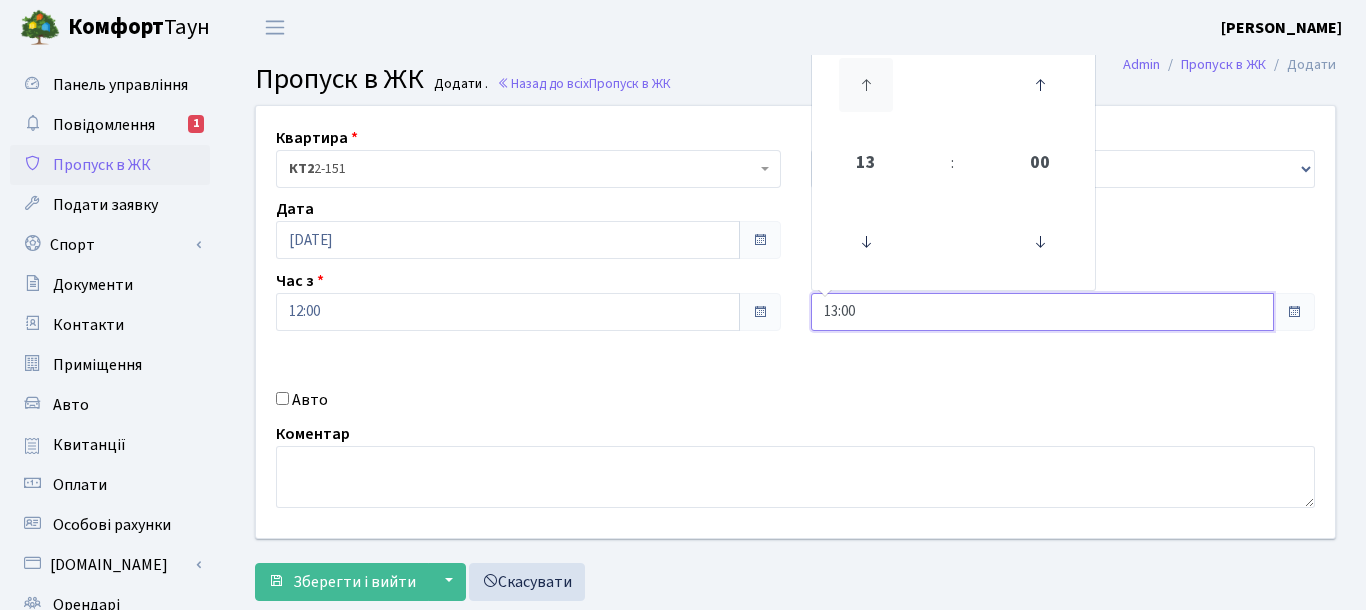 click at bounding box center [866, 85] 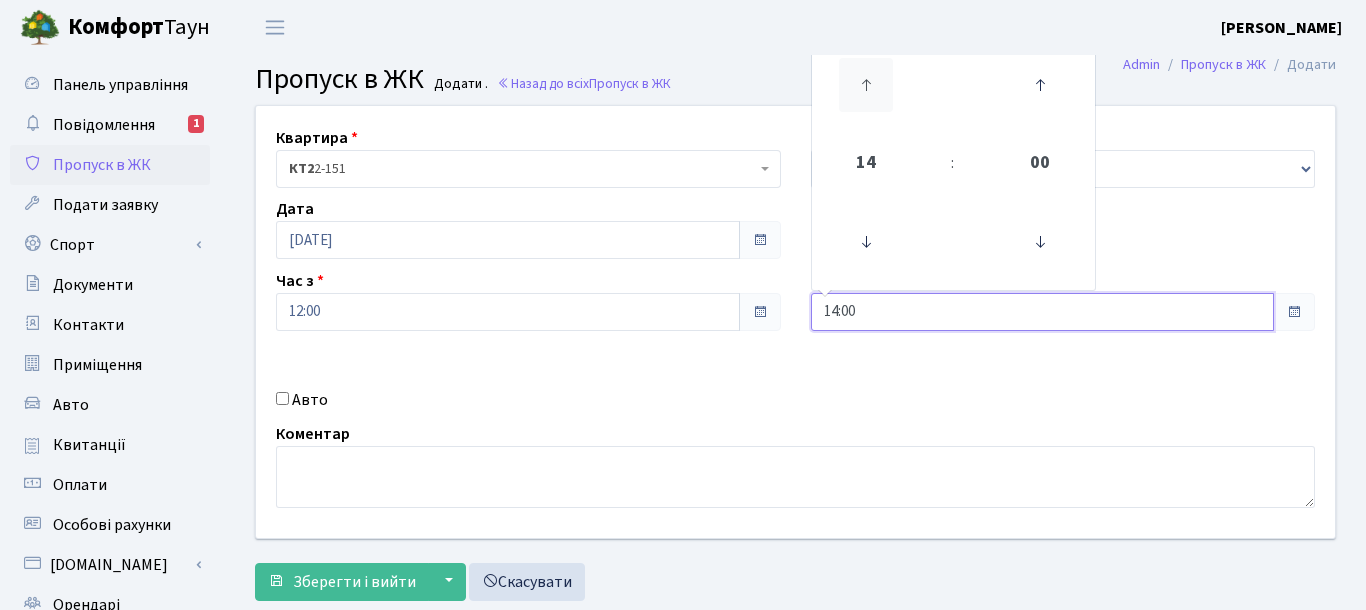 click at bounding box center [866, 85] 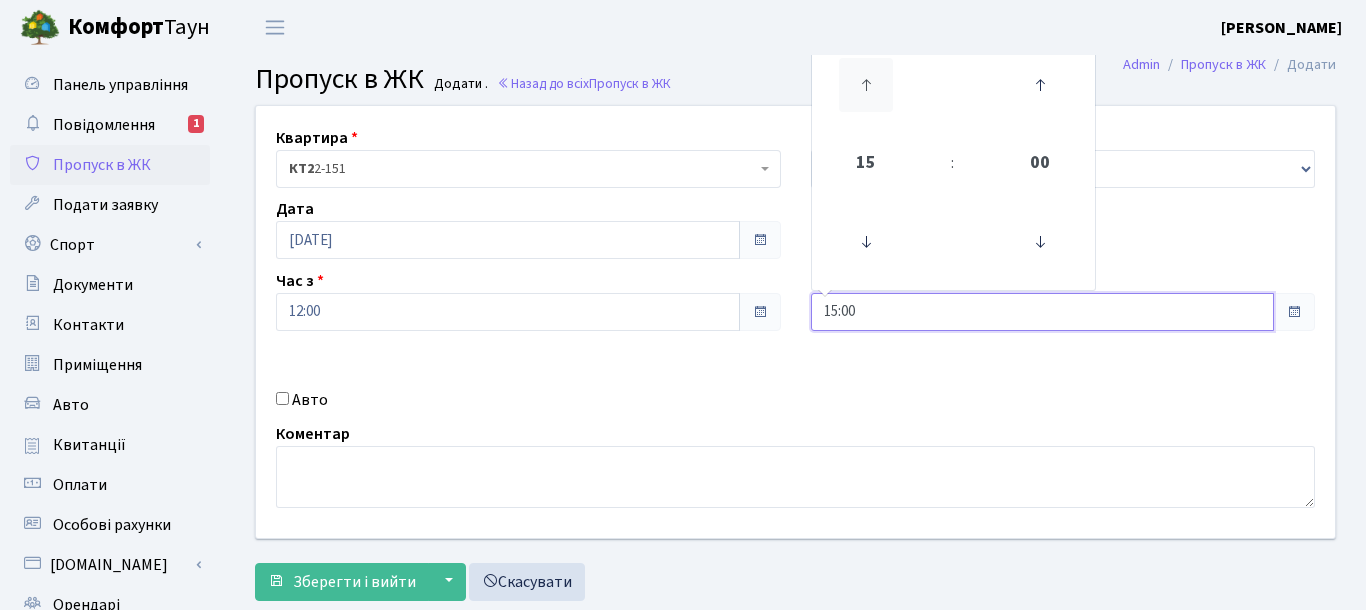 click at bounding box center [866, 85] 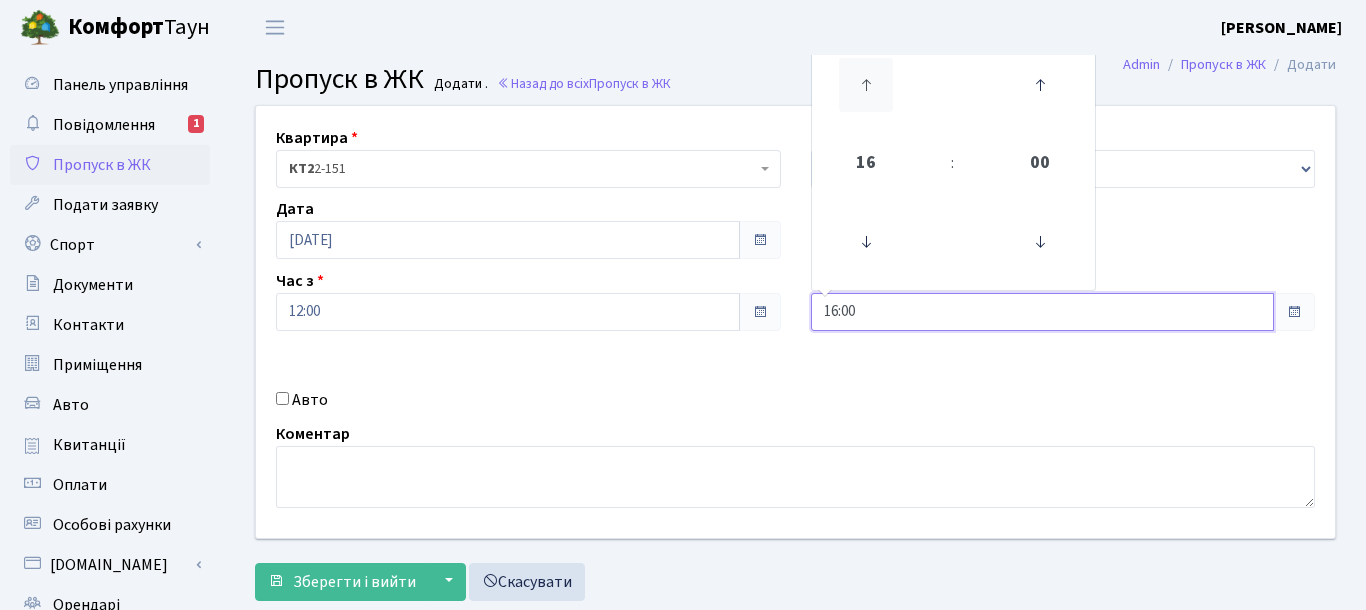 click at bounding box center (866, 85) 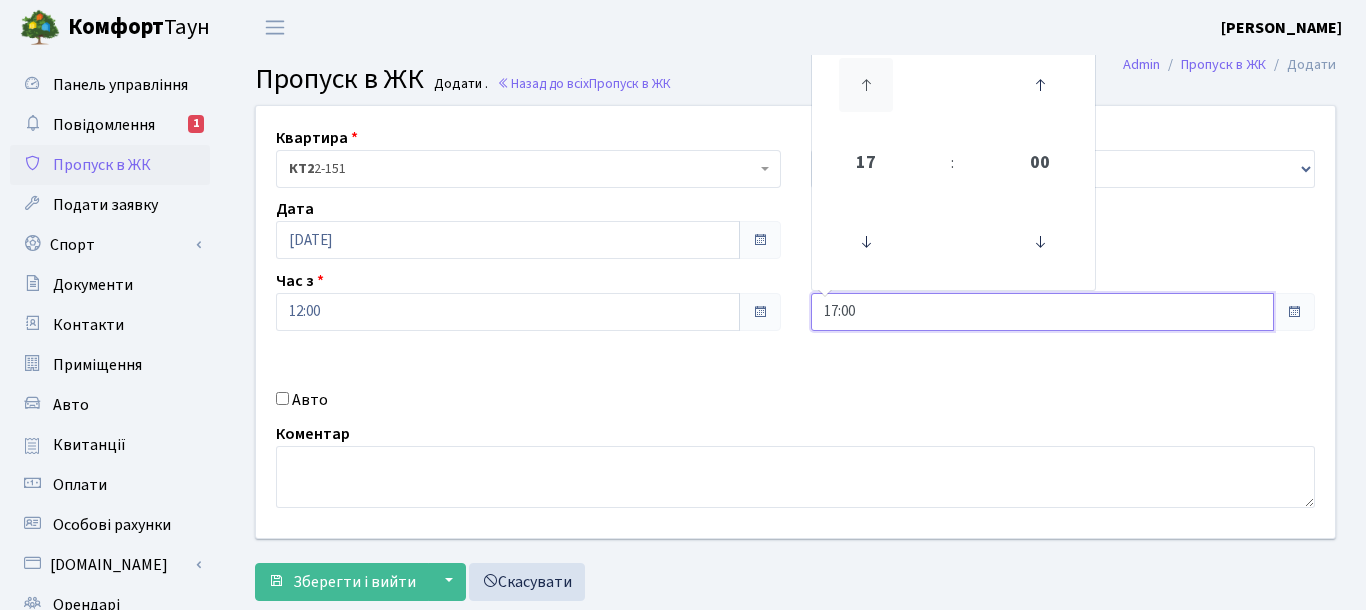 click at bounding box center (866, 85) 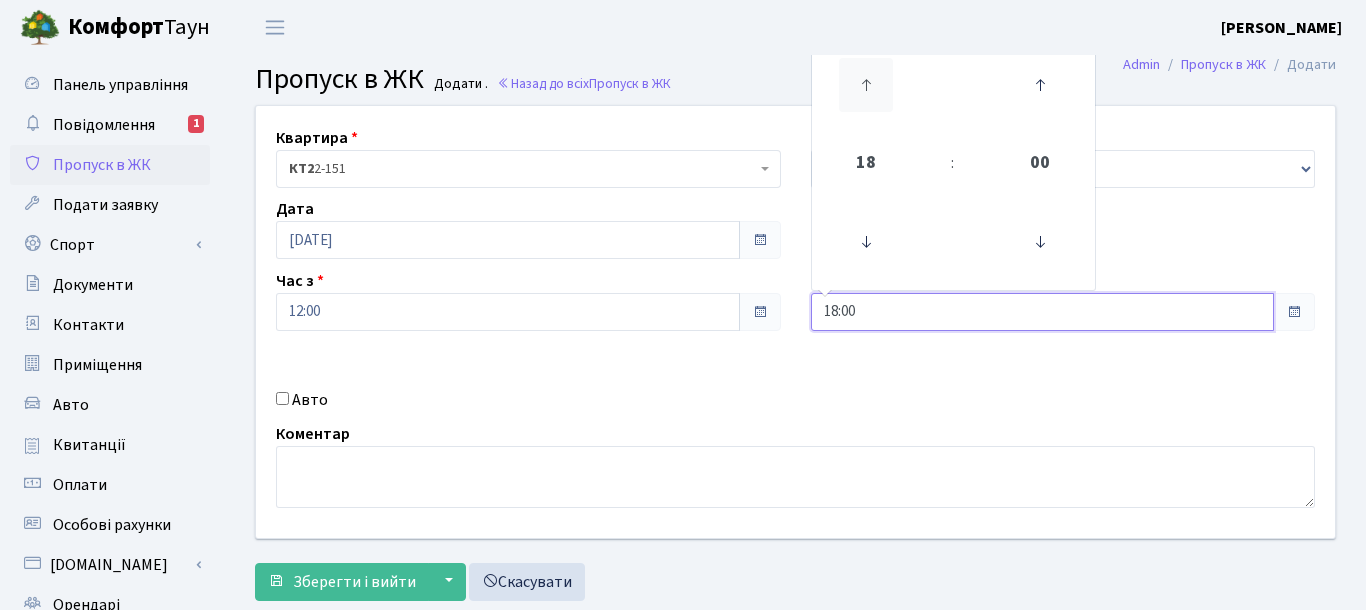 click at bounding box center (866, 85) 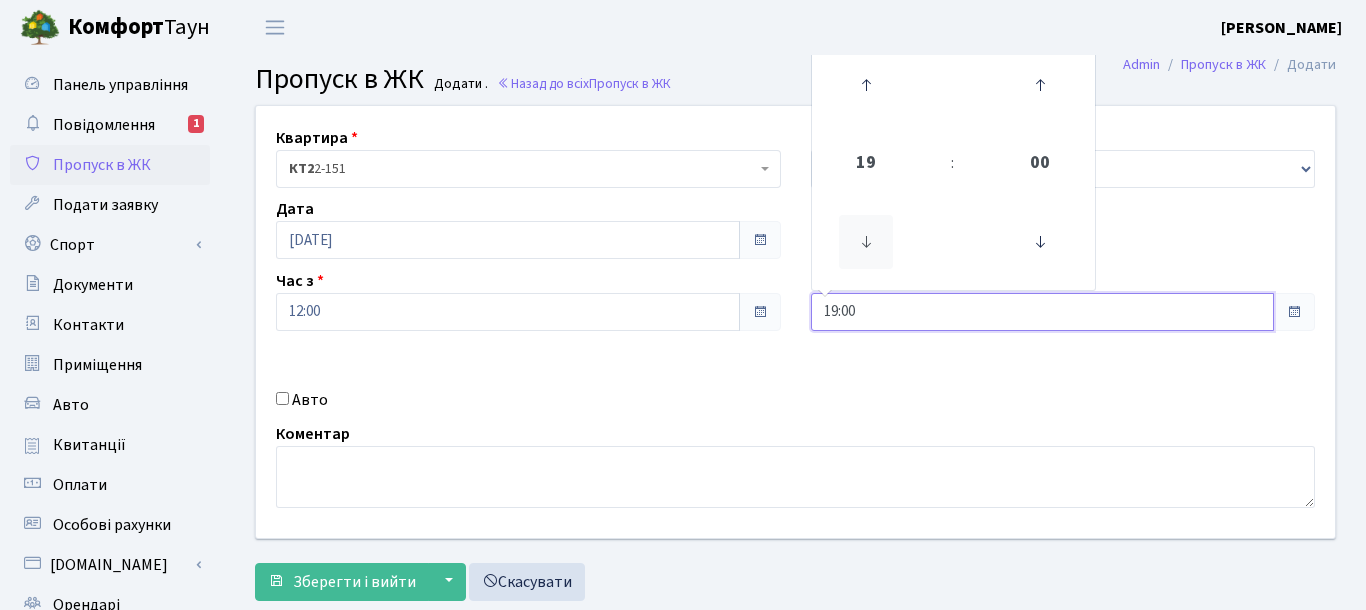 click at bounding box center [866, 242] 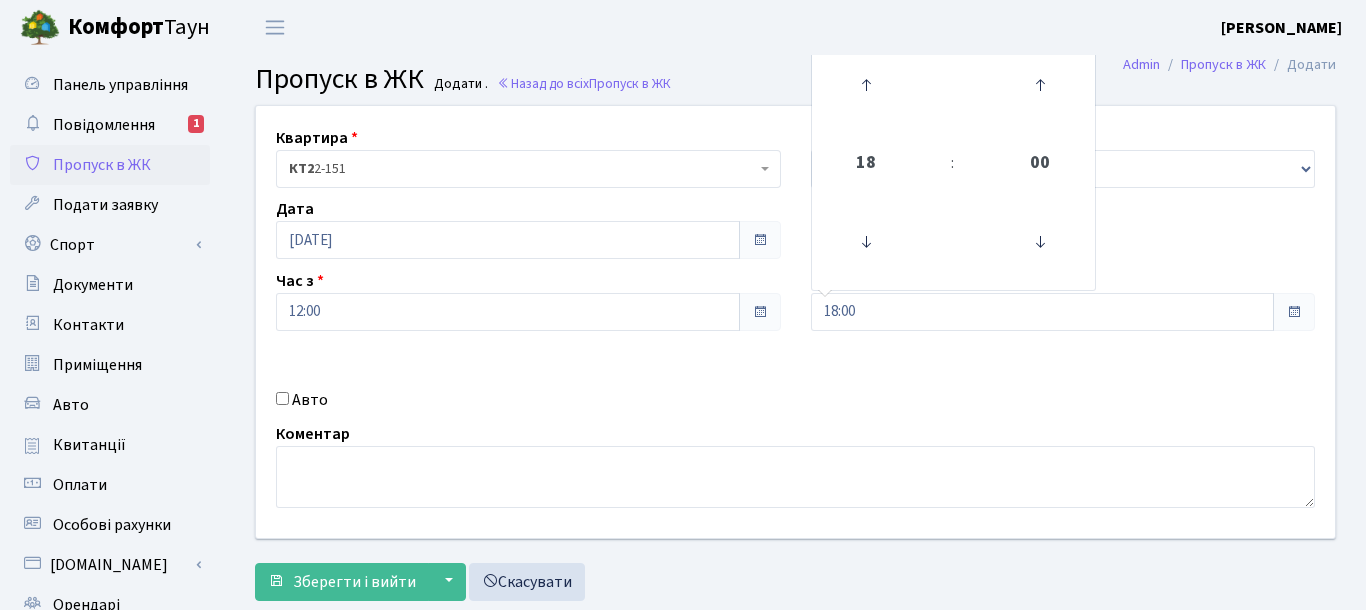 click on "Коментар" at bounding box center [795, 465] 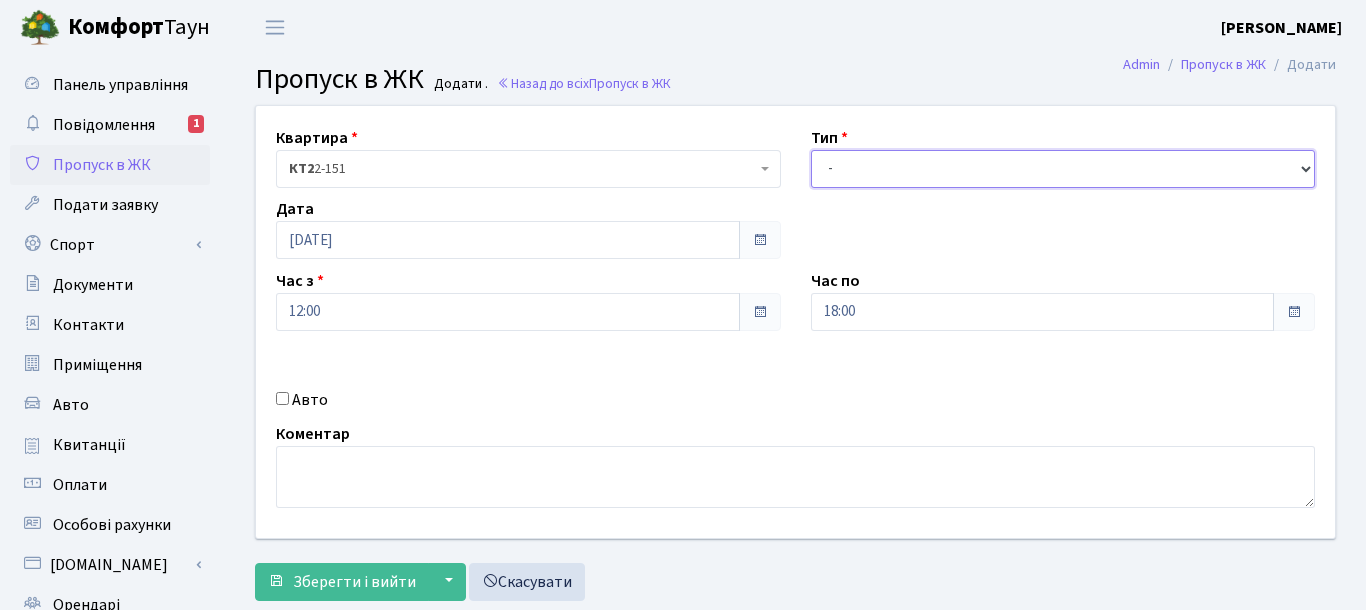 select on "1" 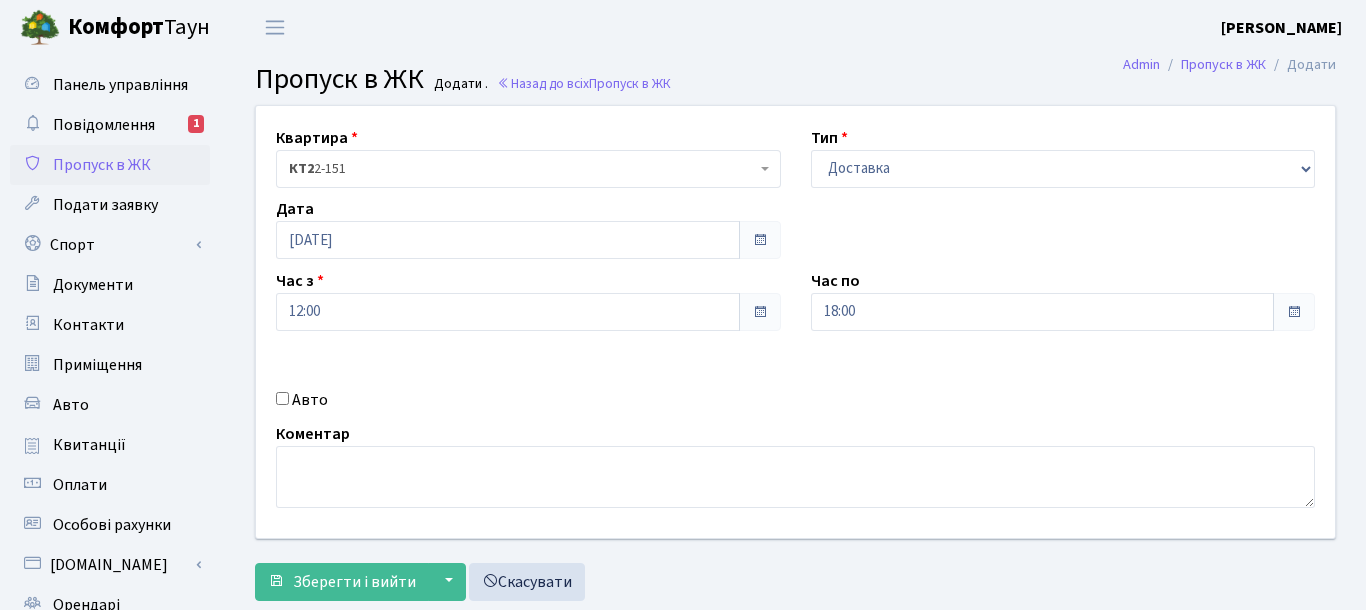 click on "Квартира
<b>КТ2</b>&nbsp;&nbsp;&nbsp;2-151
КТ2    2-151
Тип
-
Доставка
Таксі
Гості
Сервіс
Дата
11.07.2025
Час з
12:00
Час по
18:00" at bounding box center (795, 322) 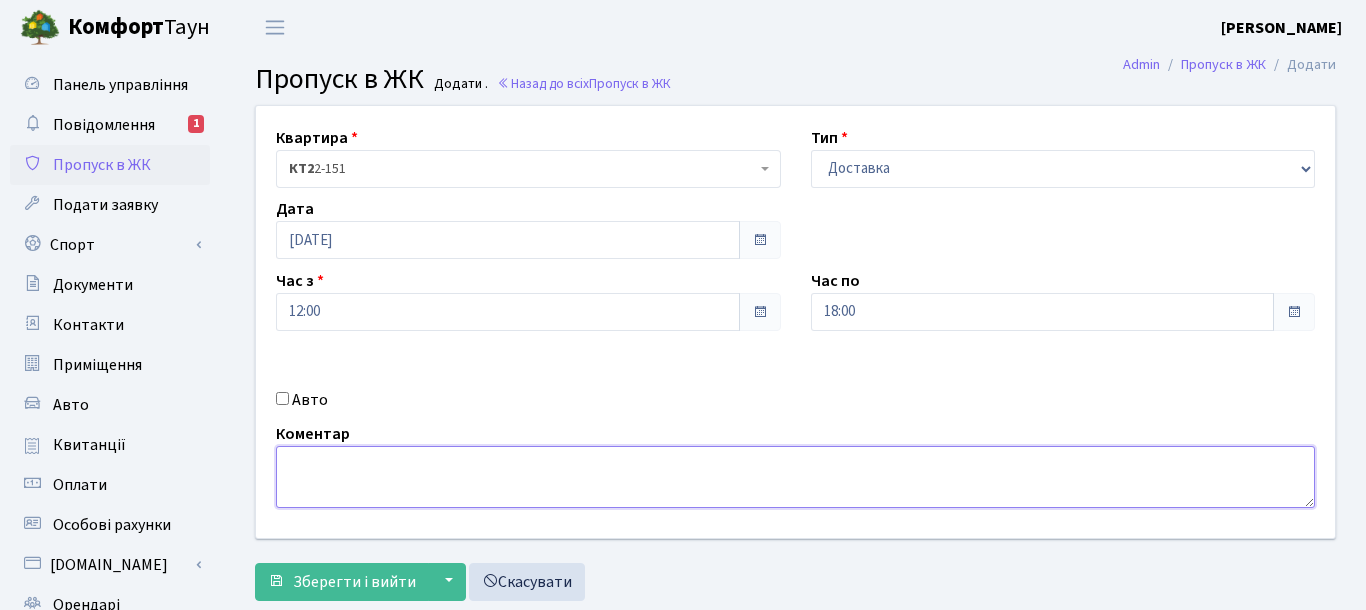 click at bounding box center [795, 477] 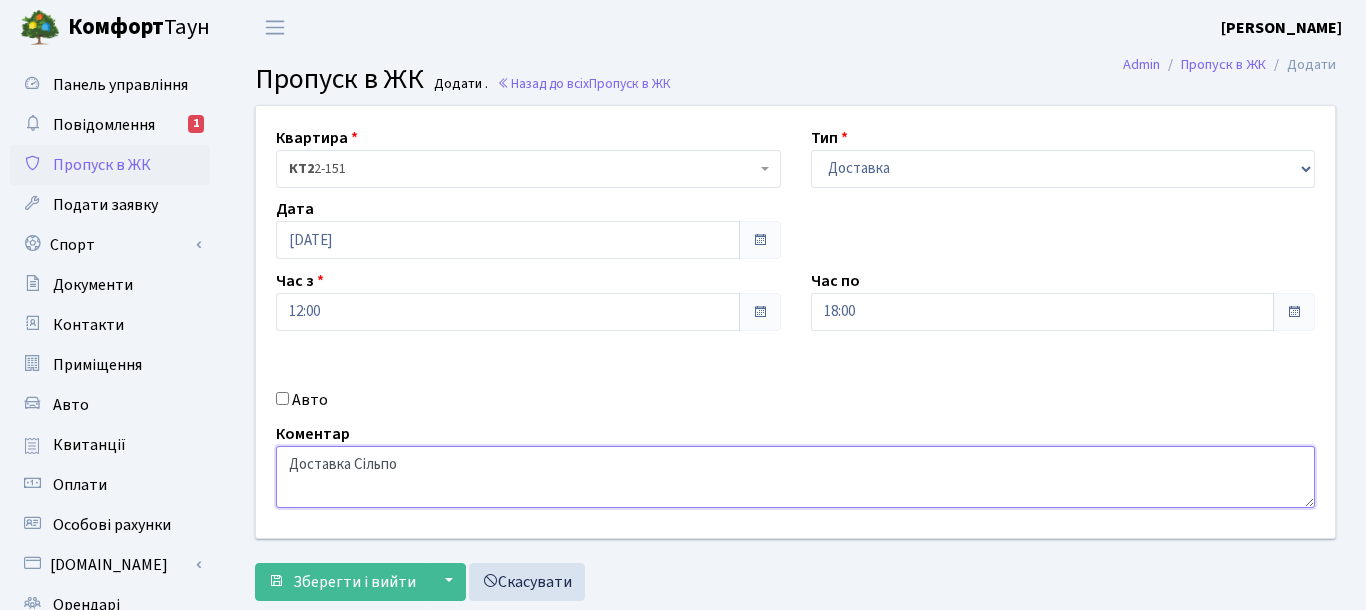 type on "Доставка Сільпо" 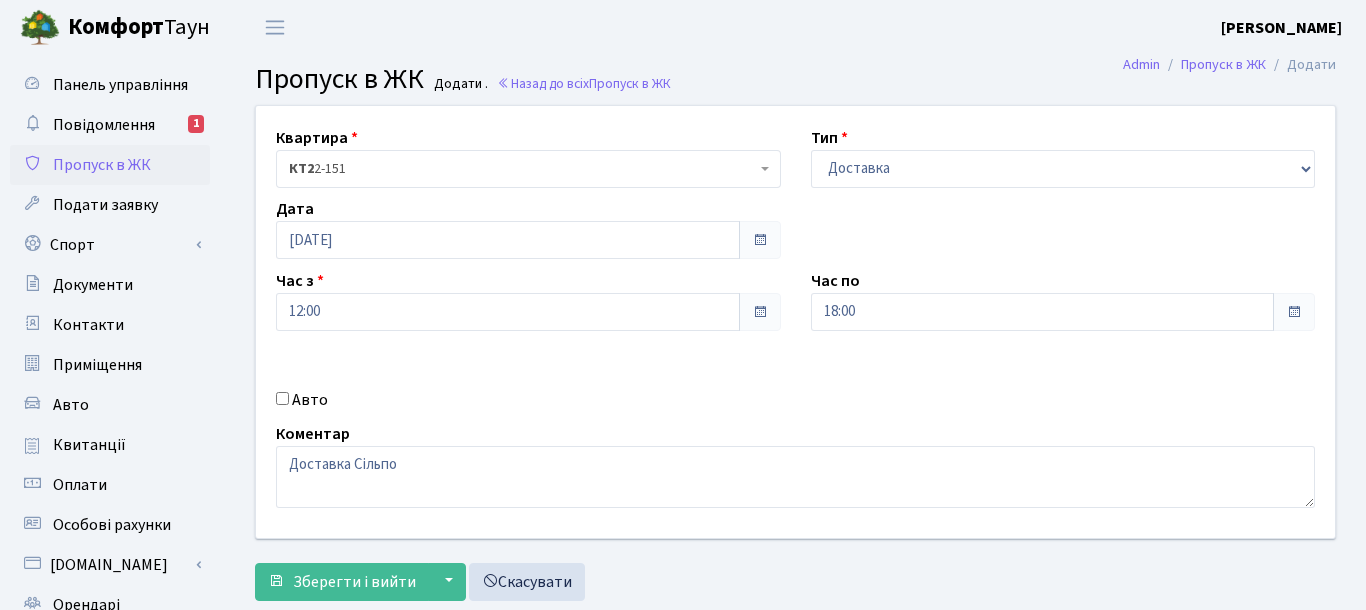 click on "Квартира
<b>КТ2</b>&nbsp;&nbsp;&nbsp;2-151
КТ2    2-151
Тип
-
Доставка
Таксі
Гості
Сервіс
Дата
11.07.2025
Час з
12:00
Час по
18:00" at bounding box center [795, 322] 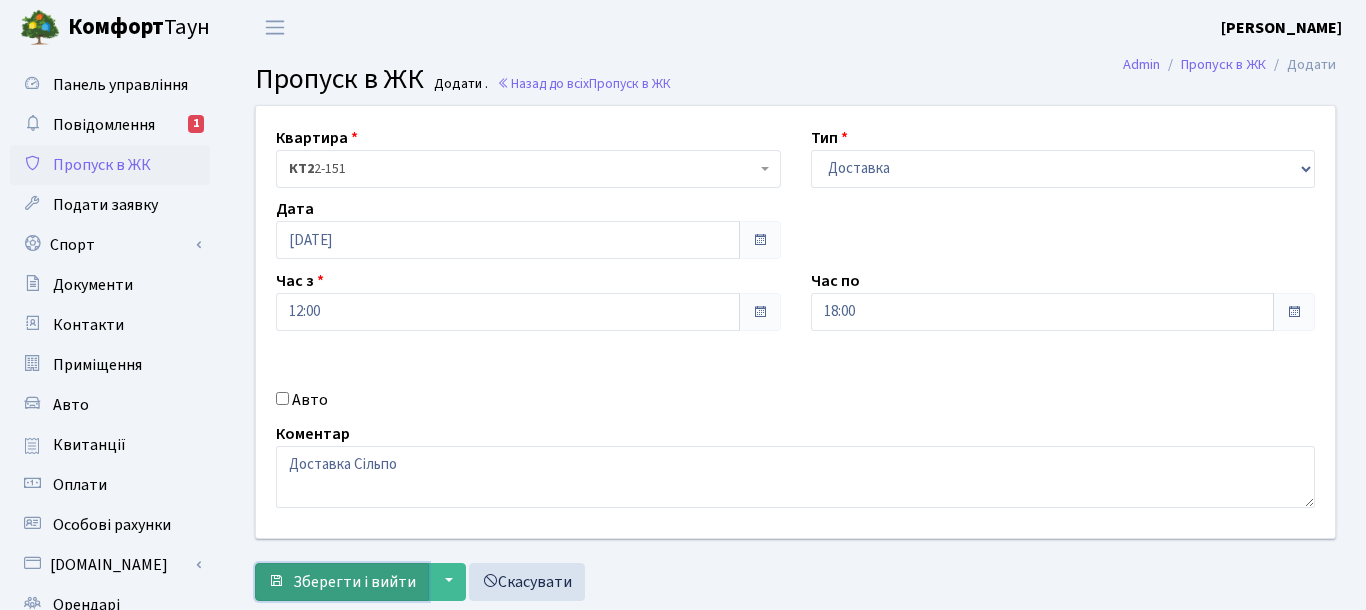 click on "Зберегти і вийти" at bounding box center [342, 582] 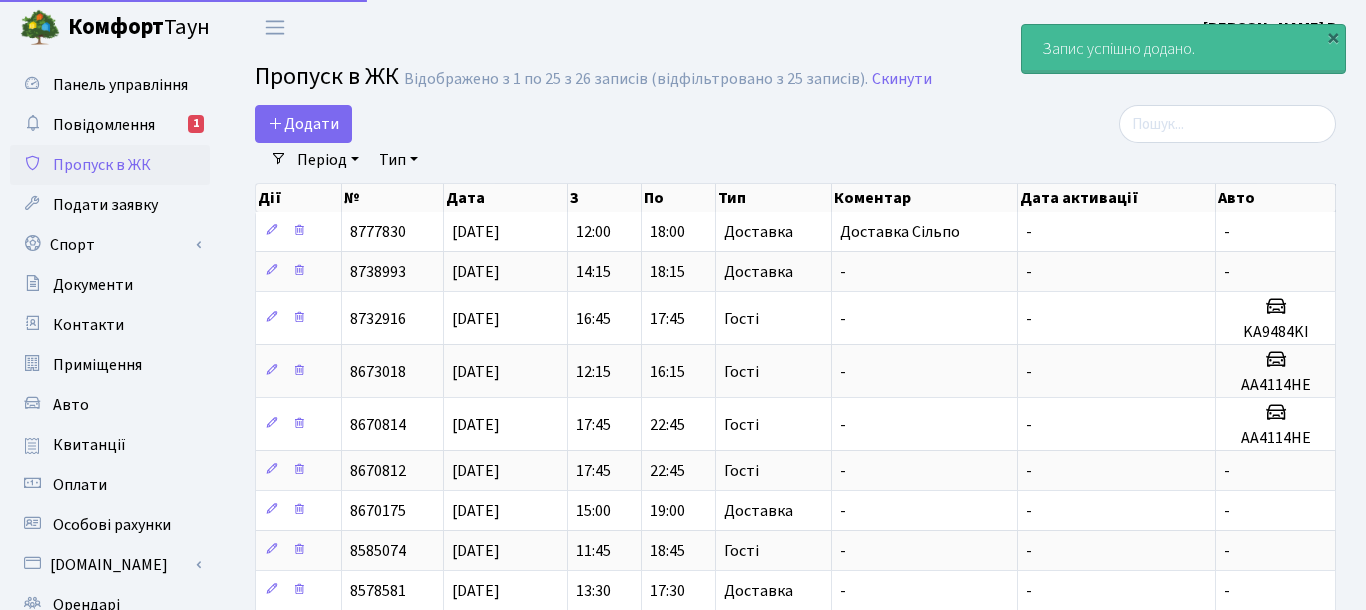 select on "25" 